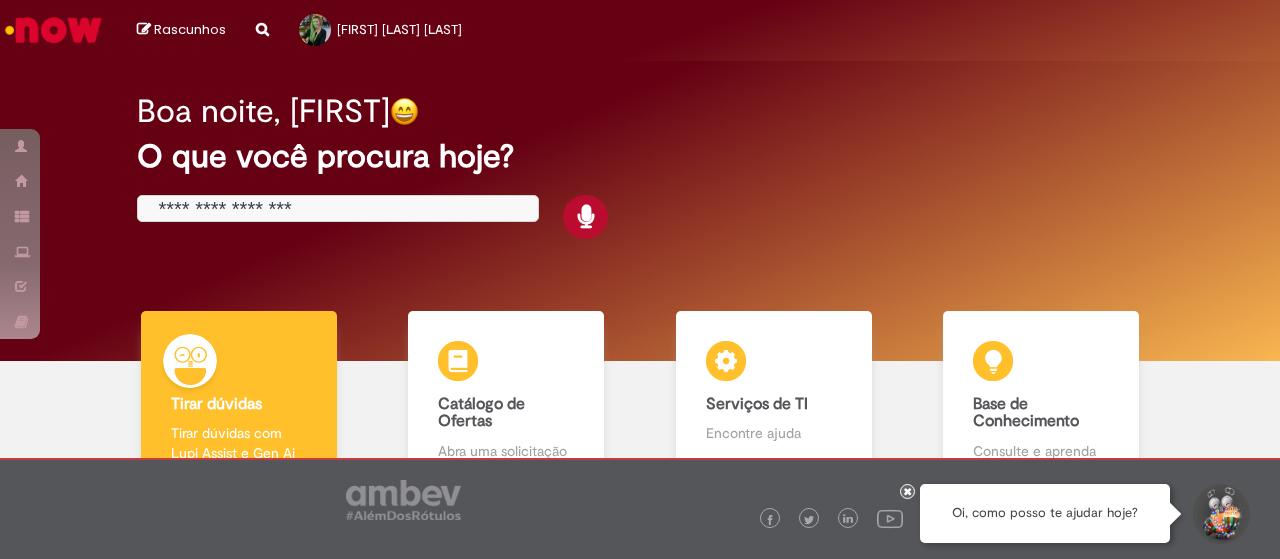 scroll, scrollTop: 0, scrollLeft: 0, axis: both 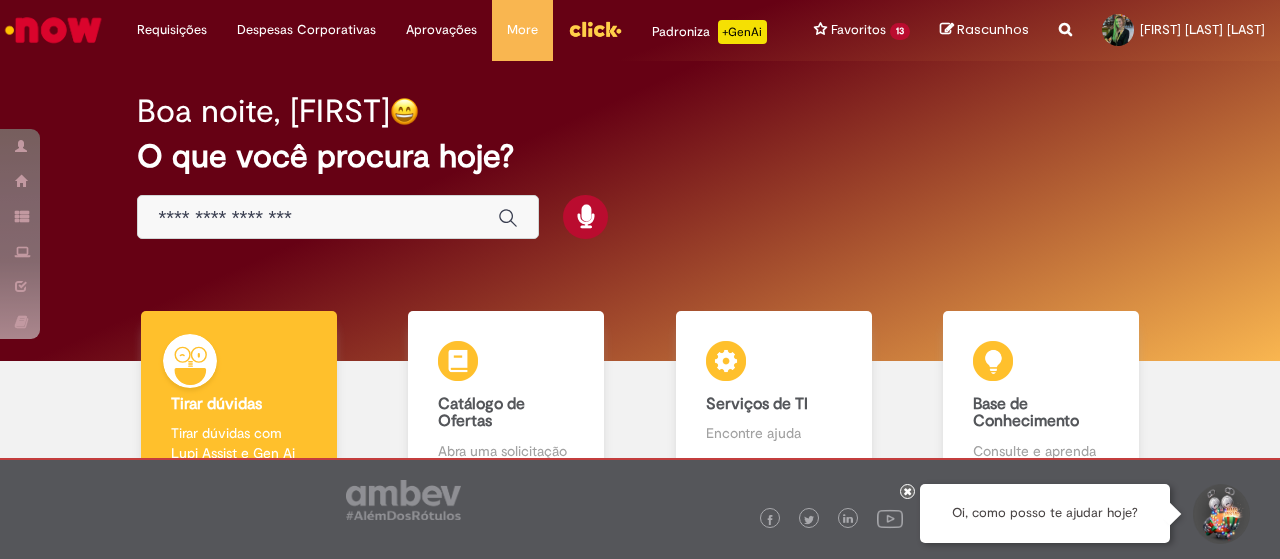 click at bounding box center (318, 218) 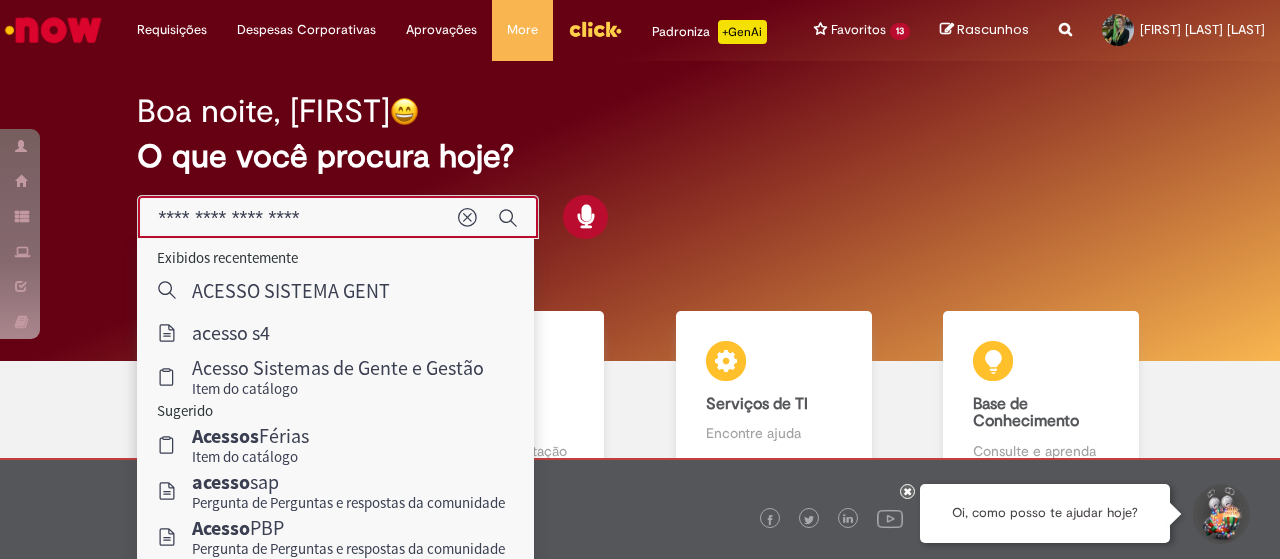 type on "**********" 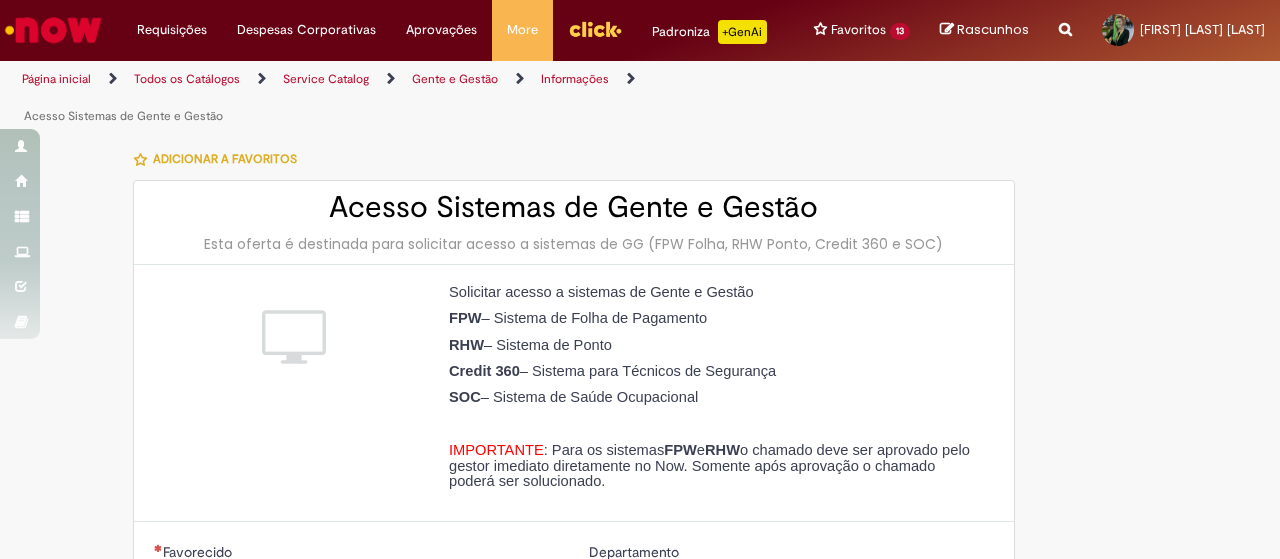 type on "********" 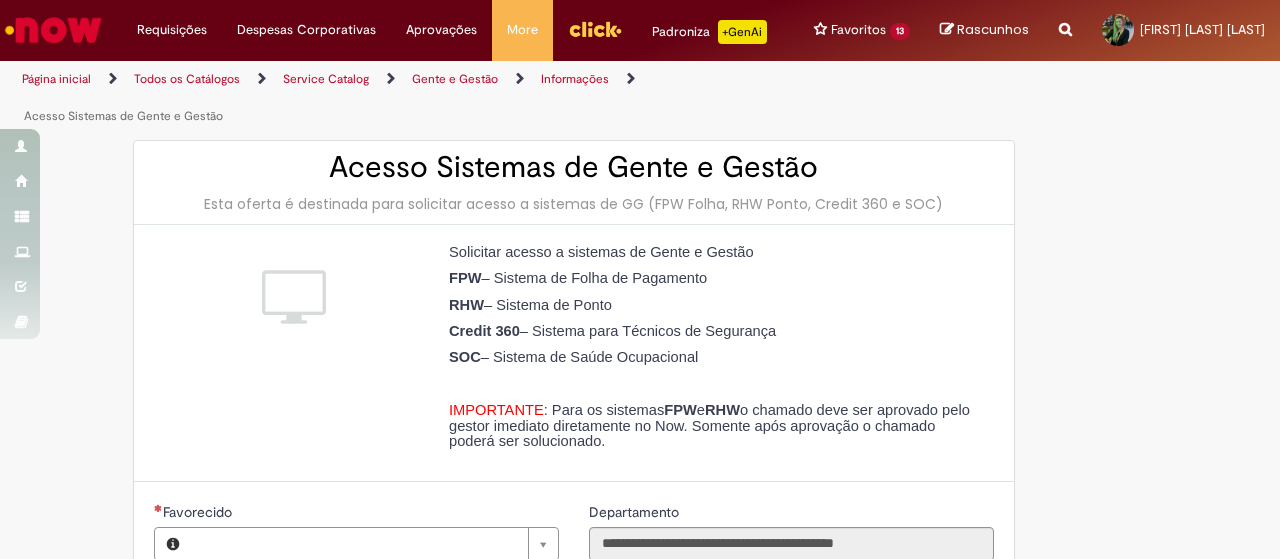 type on "**********" 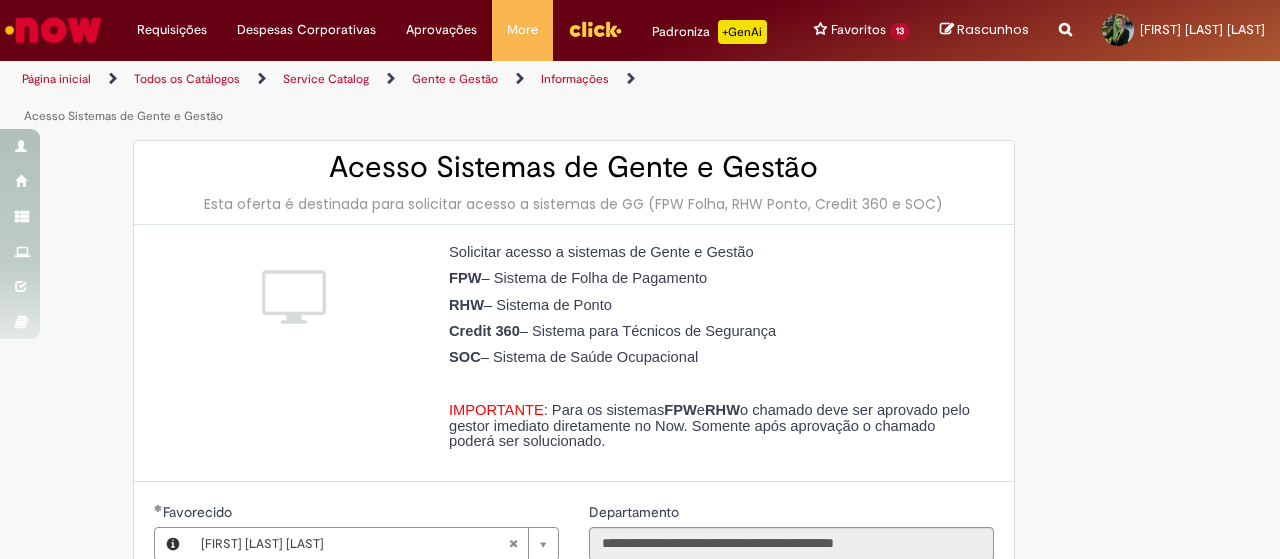 type on "**********" 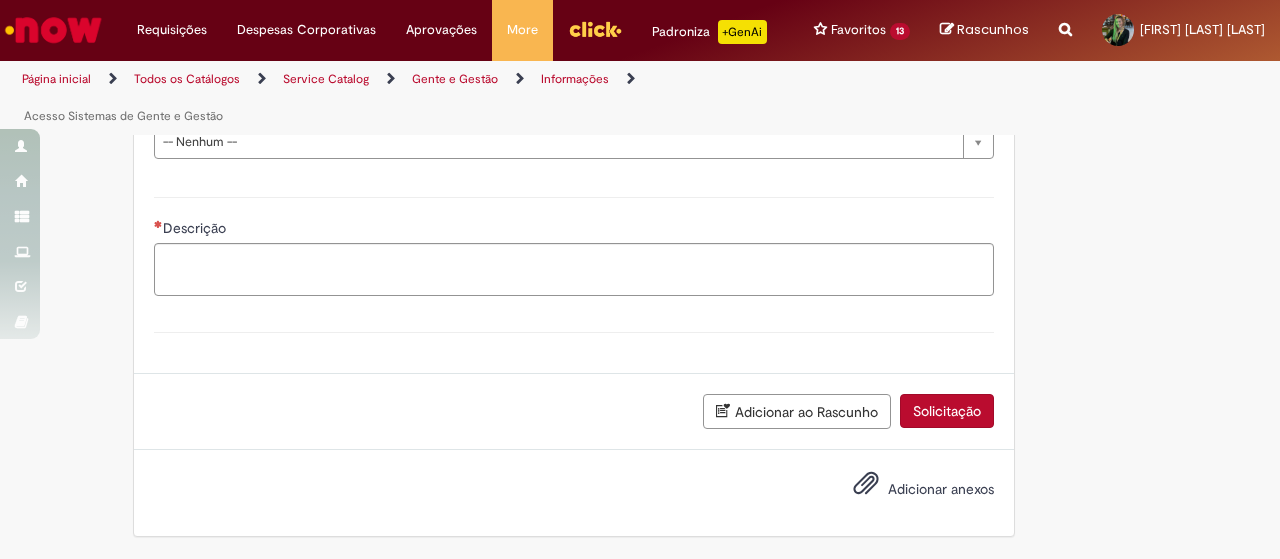 scroll, scrollTop: 769, scrollLeft: 0, axis: vertical 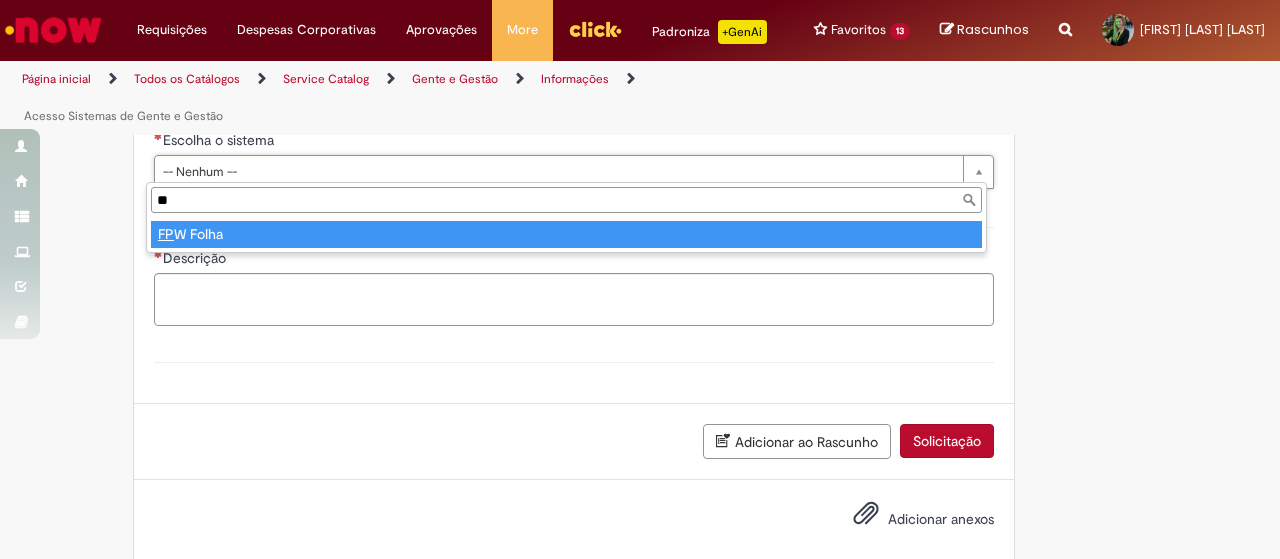 type on "***" 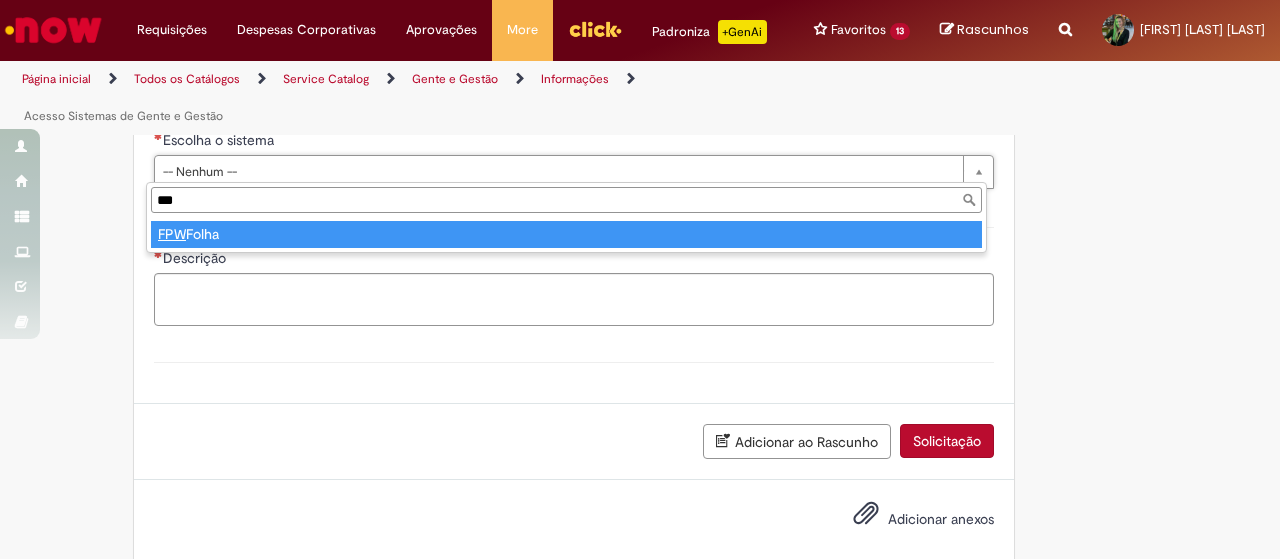 type on "*********" 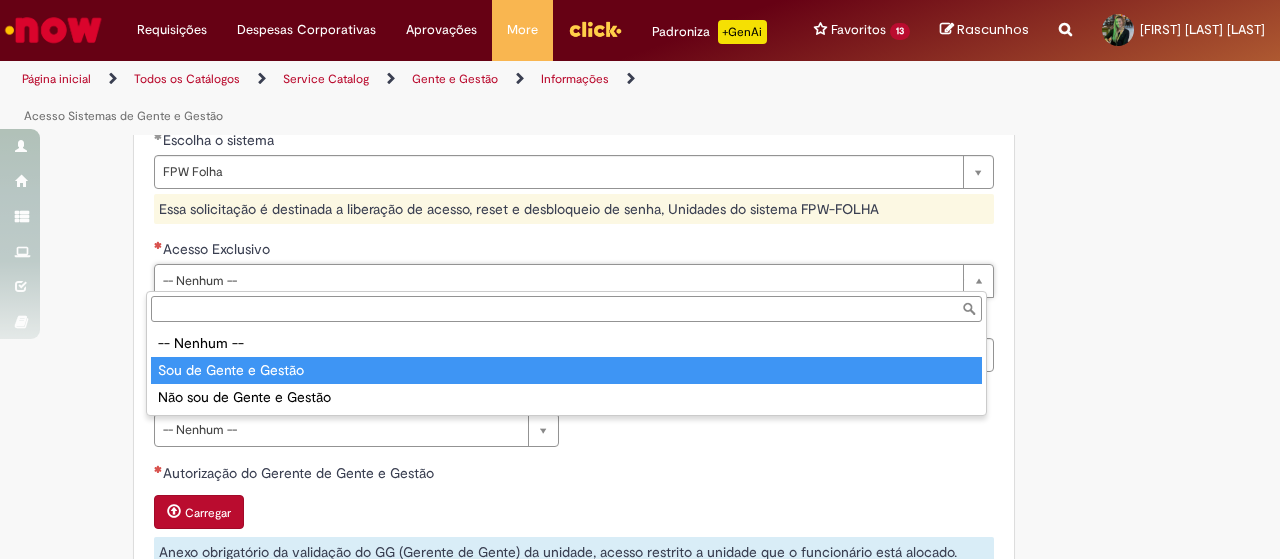 type on "**********" 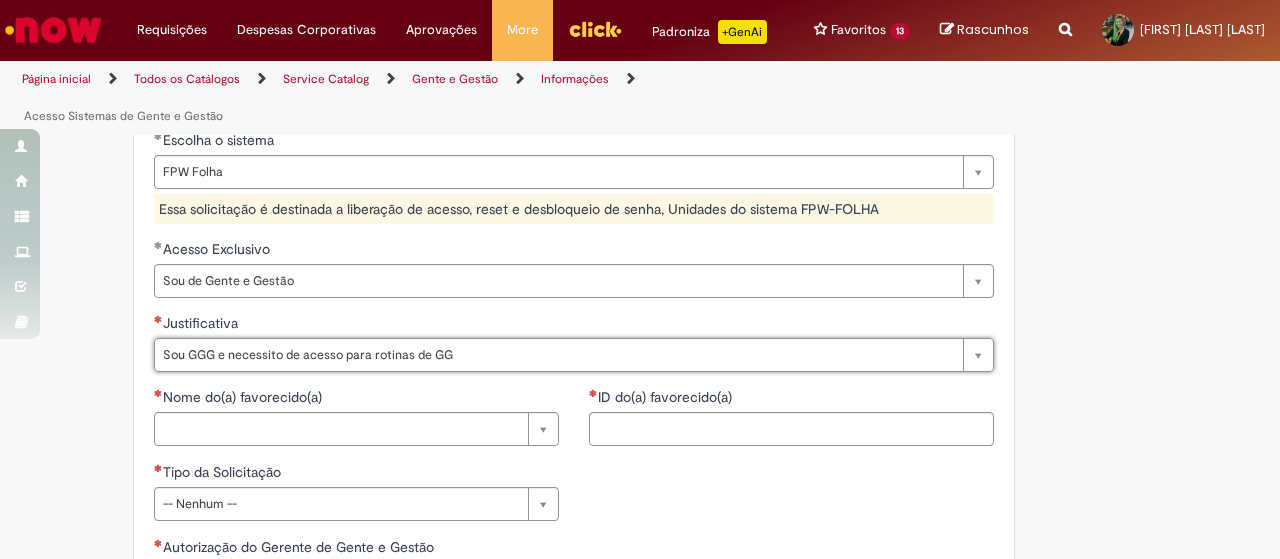 type on "**********" 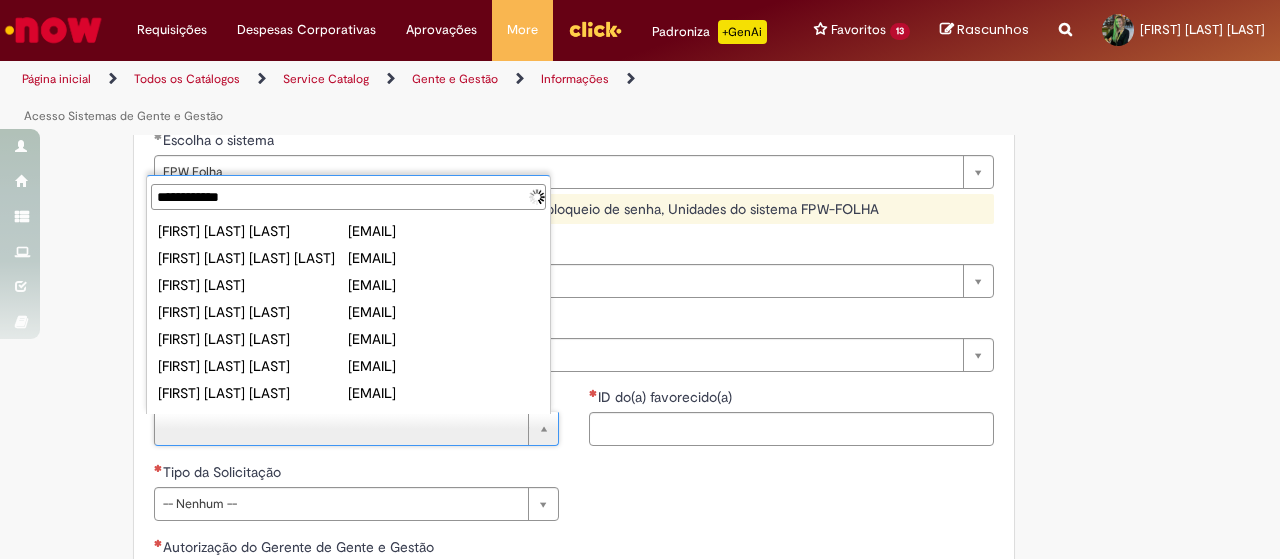 type on "**********" 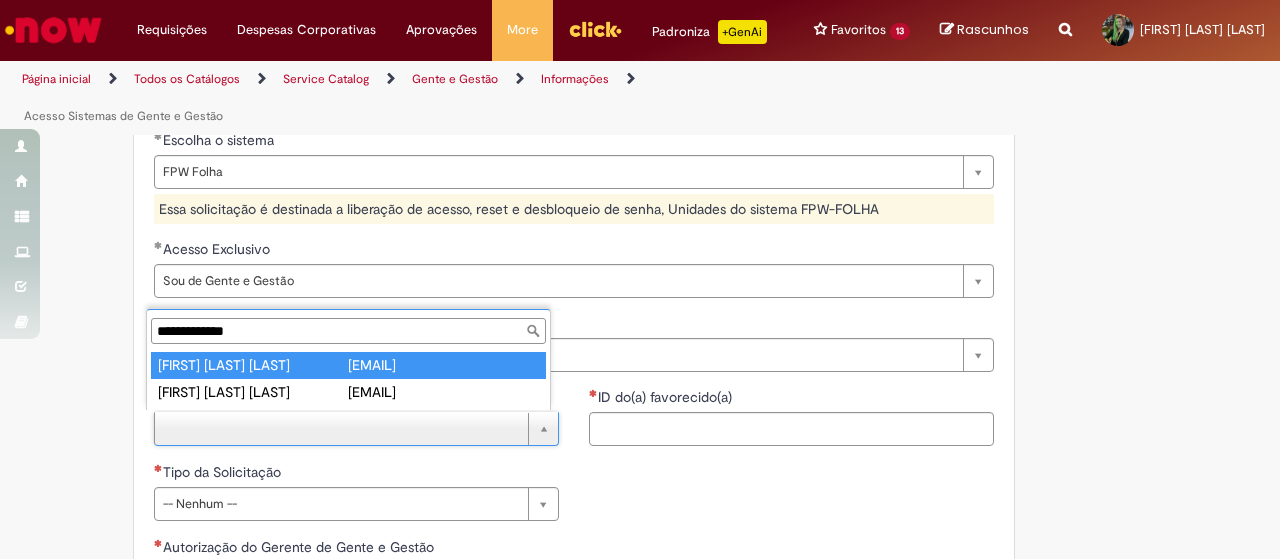 type on "**********" 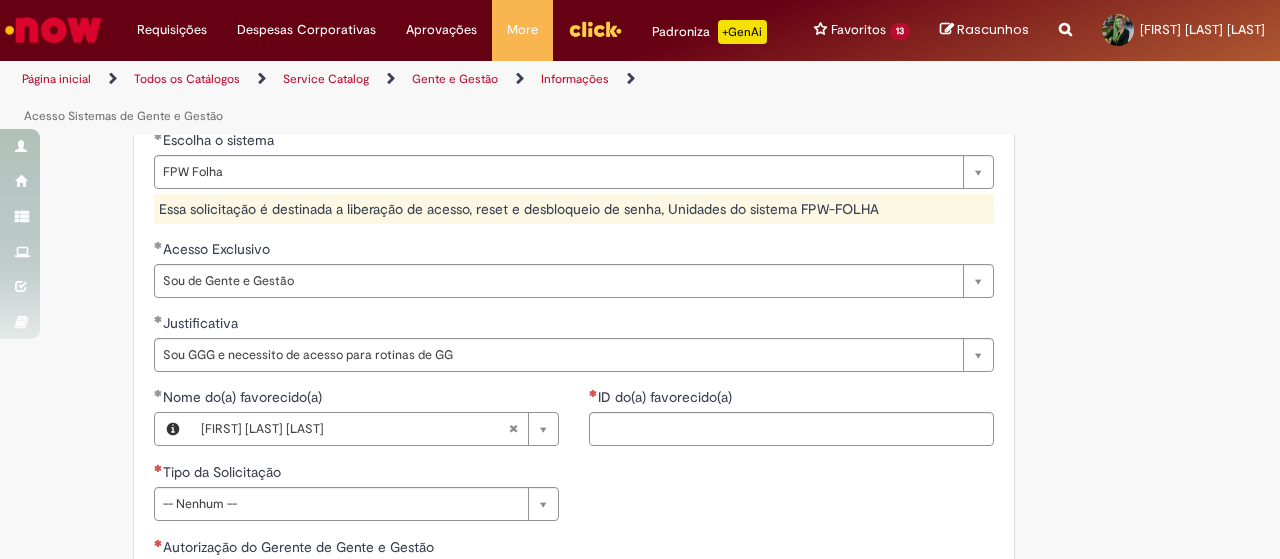 click on "**********" at bounding box center [542, 257] 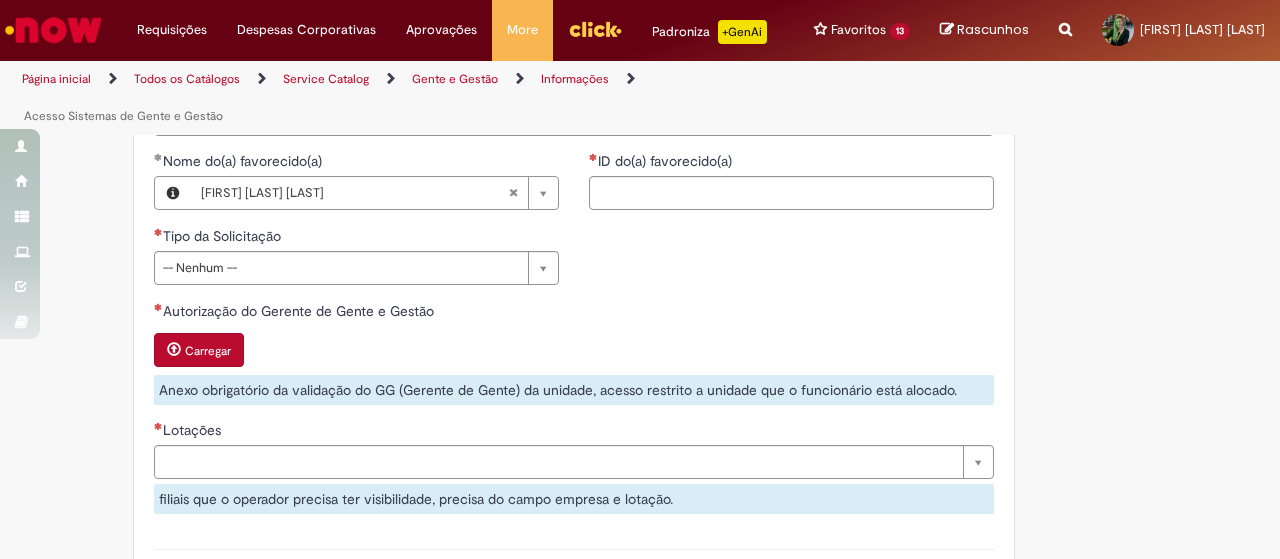 scroll, scrollTop: 969, scrollLeft: 0, axis: vertical 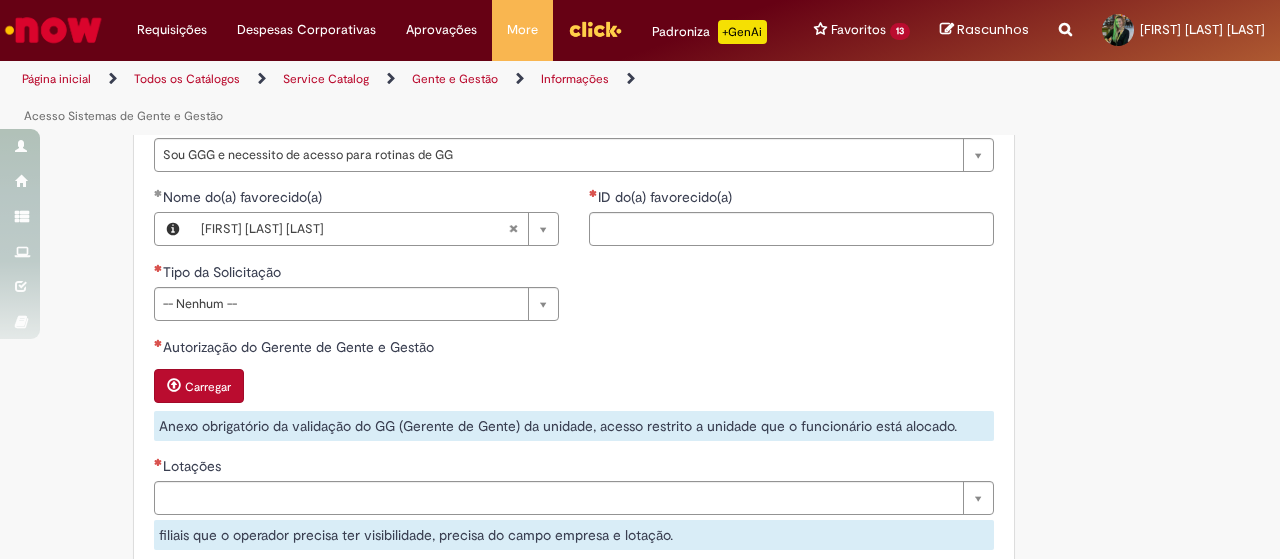 click on "ID do(a) favorecido(a)" at bounding box center [662, 197] 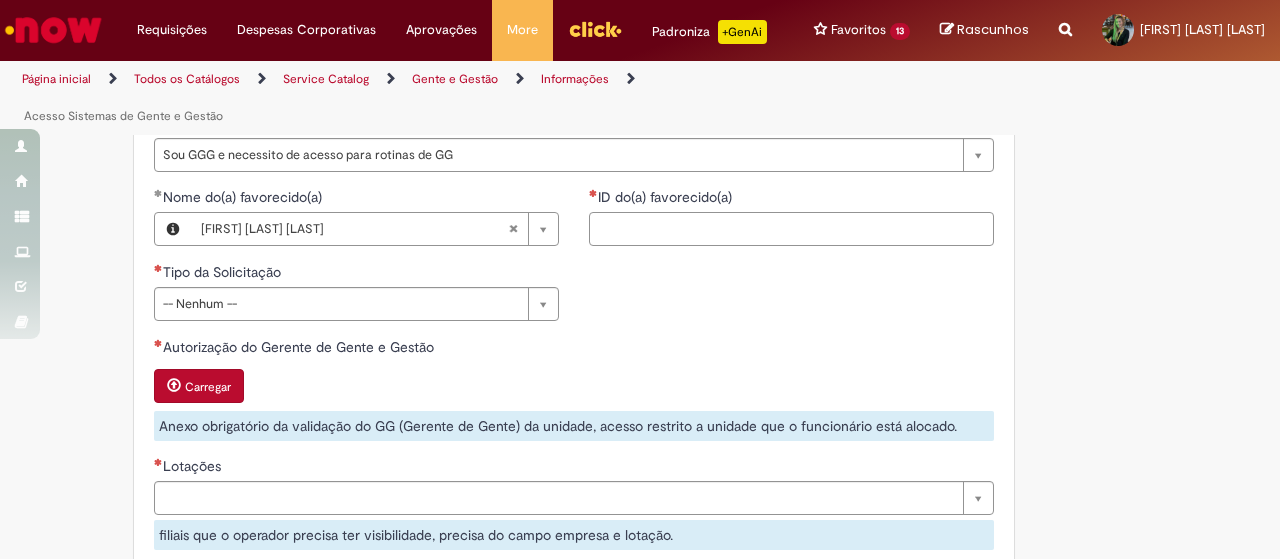 click on "ID do(a) favorecido(a)" at bounding box center [791, 229] 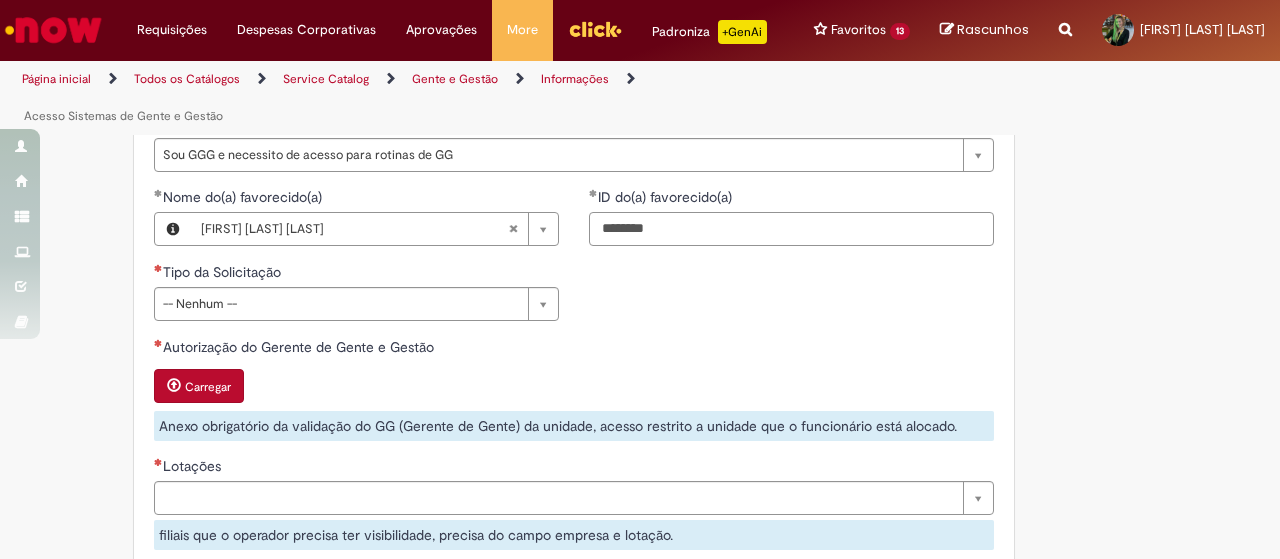 type on "********" 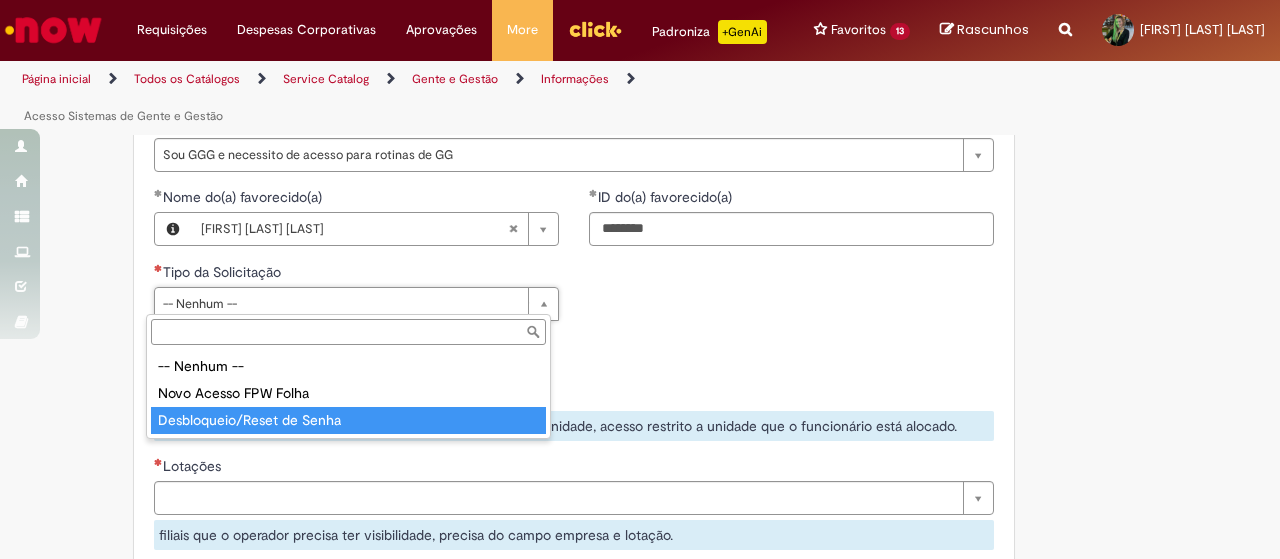 type on "**********" 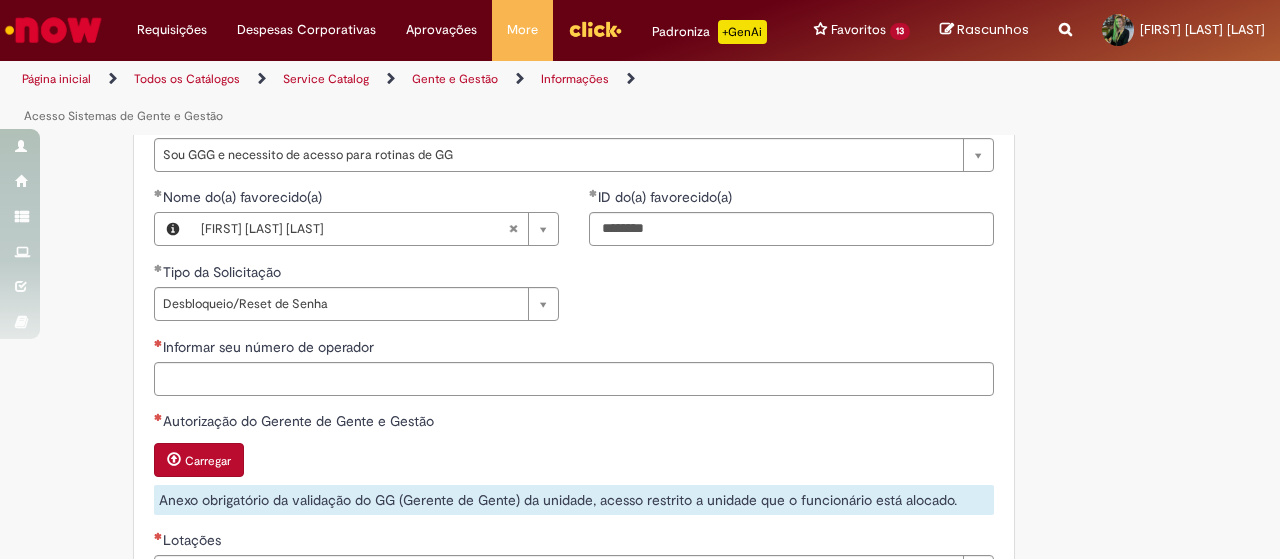 click on "**********" at bounding box center (542, 94) 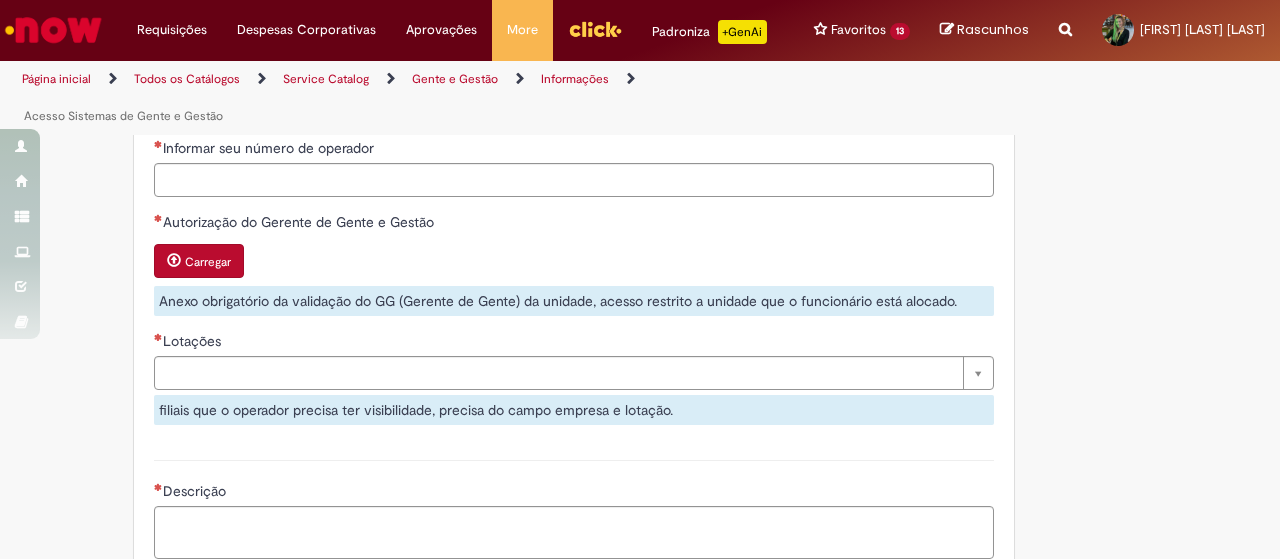 scroll, scrollTop: 1169, scrollLeft: 0, axis: vertical 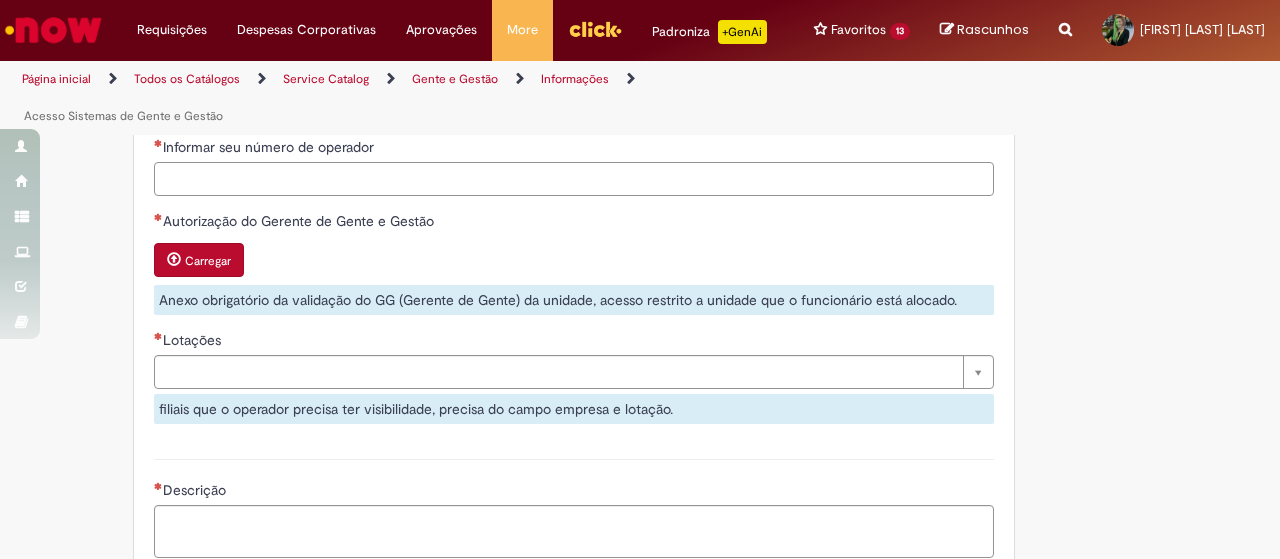 click on "Informar seu número de operador" at bounding box center (574, 179) 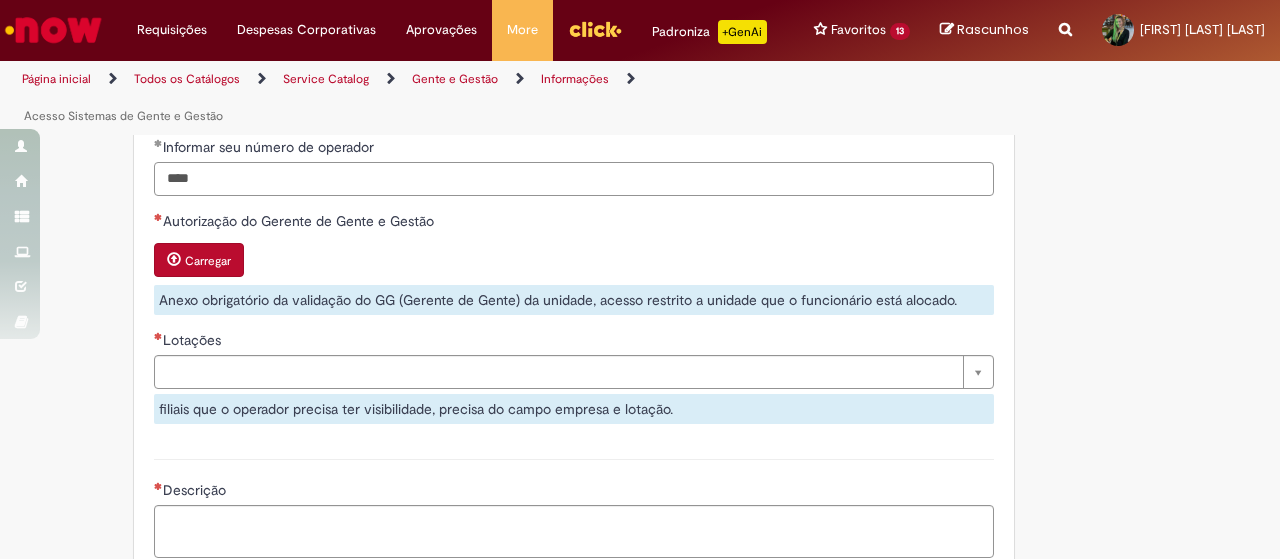 type on "****" 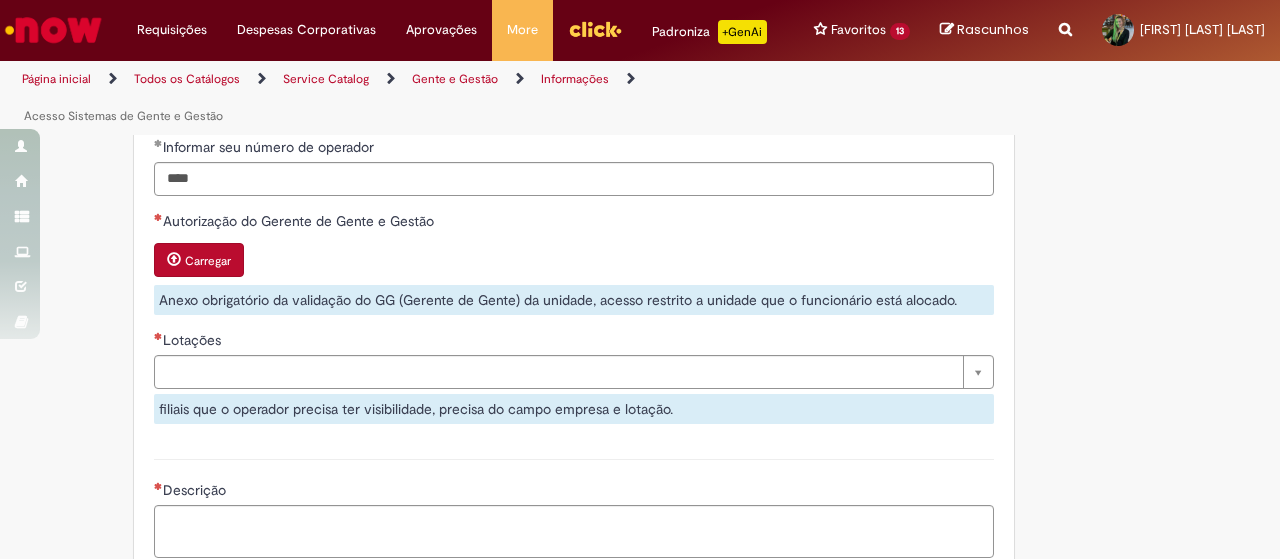 click on "**********" at bounding box center (542, -106) 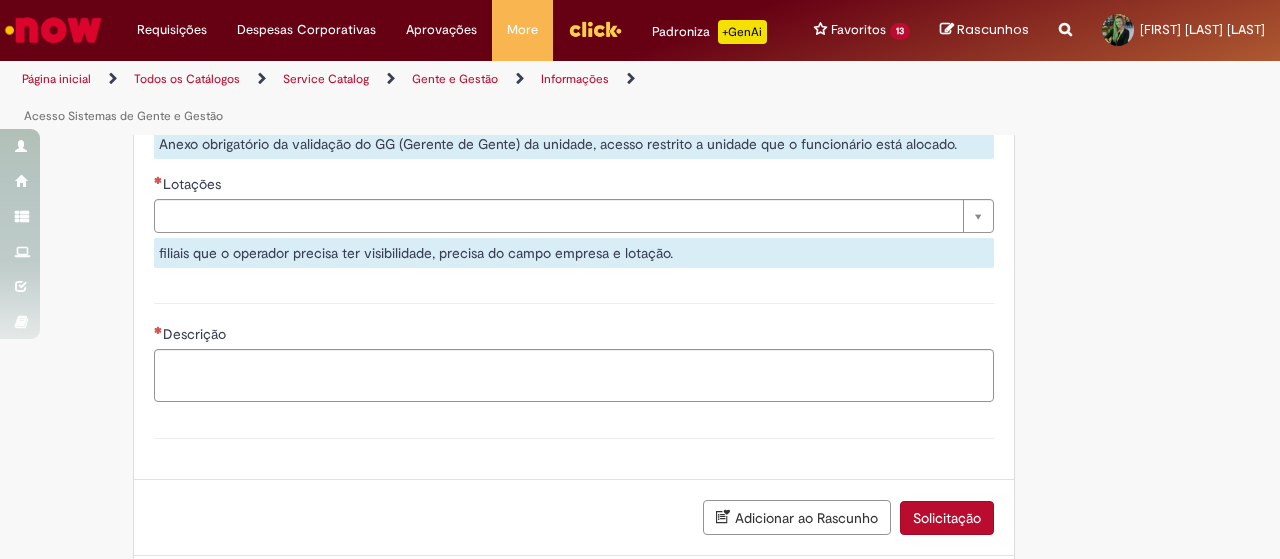 scroll, scrollTop: 1329, scrollLeft: 0, axis: vertical 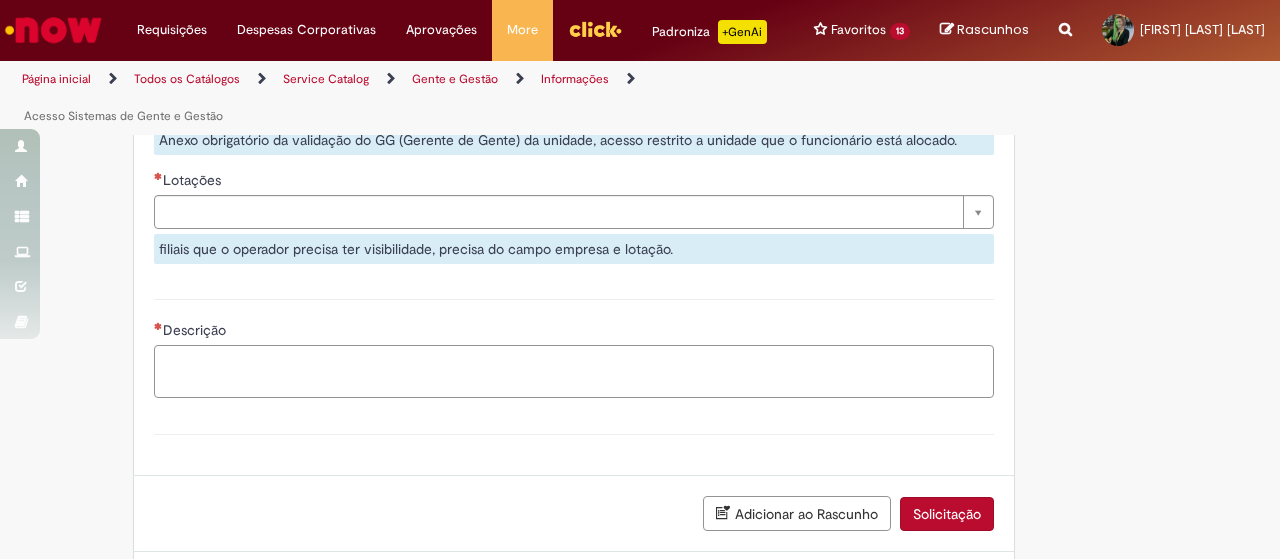 click on "Descrição" at bounding box center (574, 371) 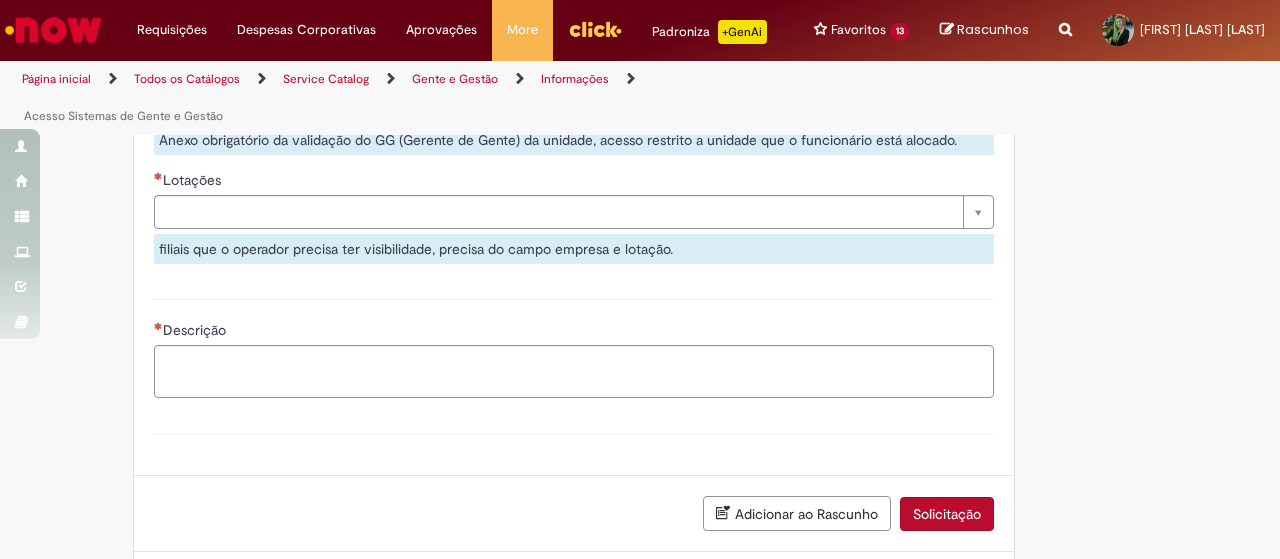 click on "**********" at bounding box center (542, -266) 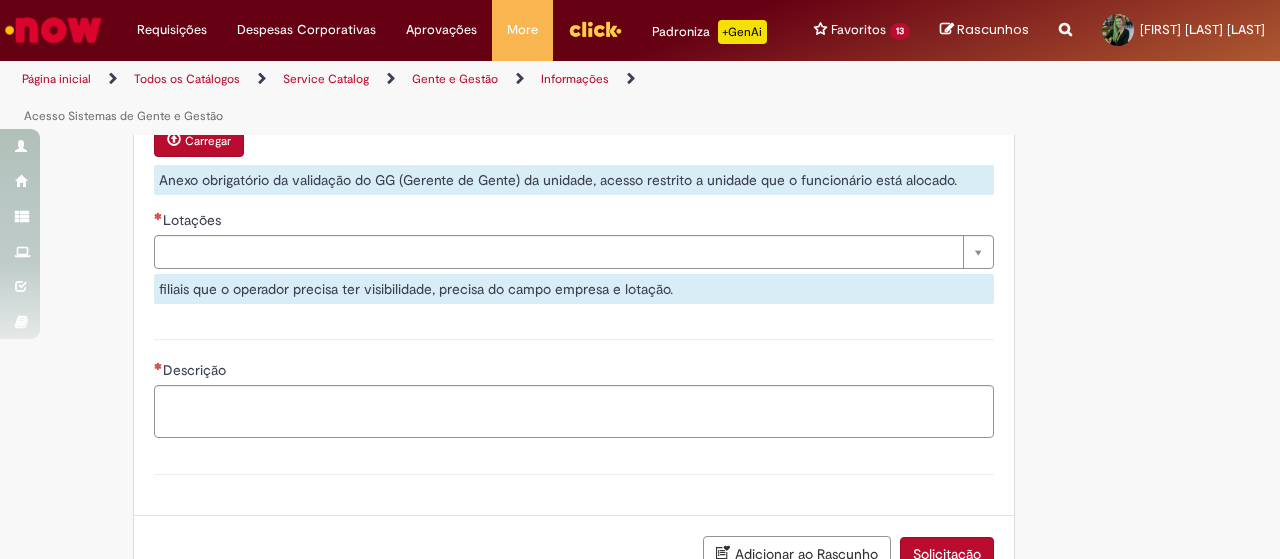 scroll, scrollTop: 1249, scrollLeft: 0, axis: vertical 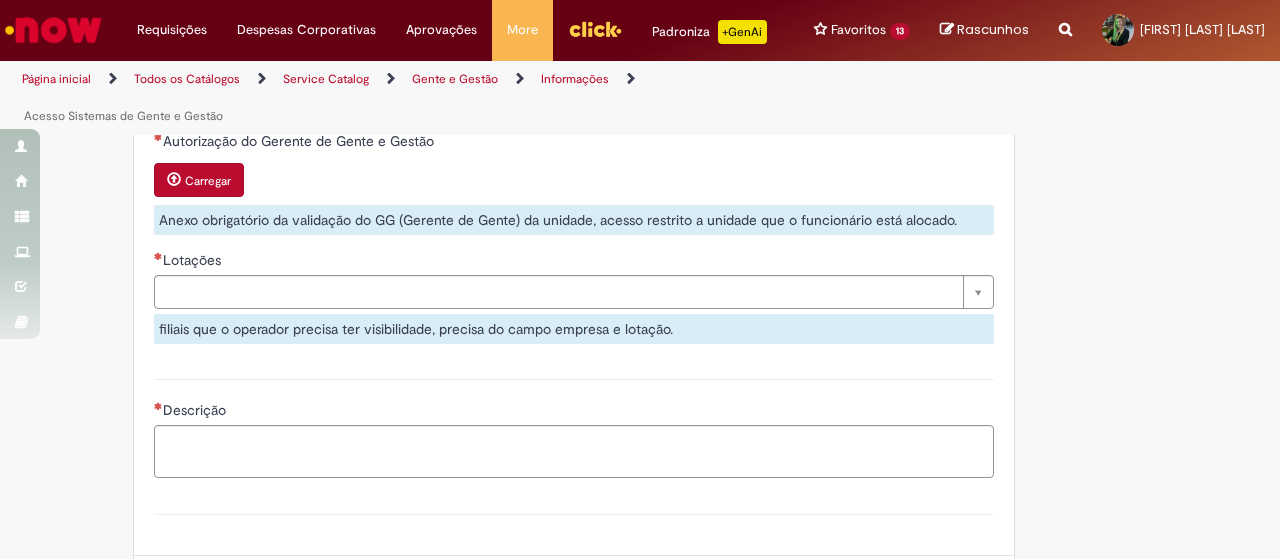 click on "Carregar" at bounding box center (199, 180) 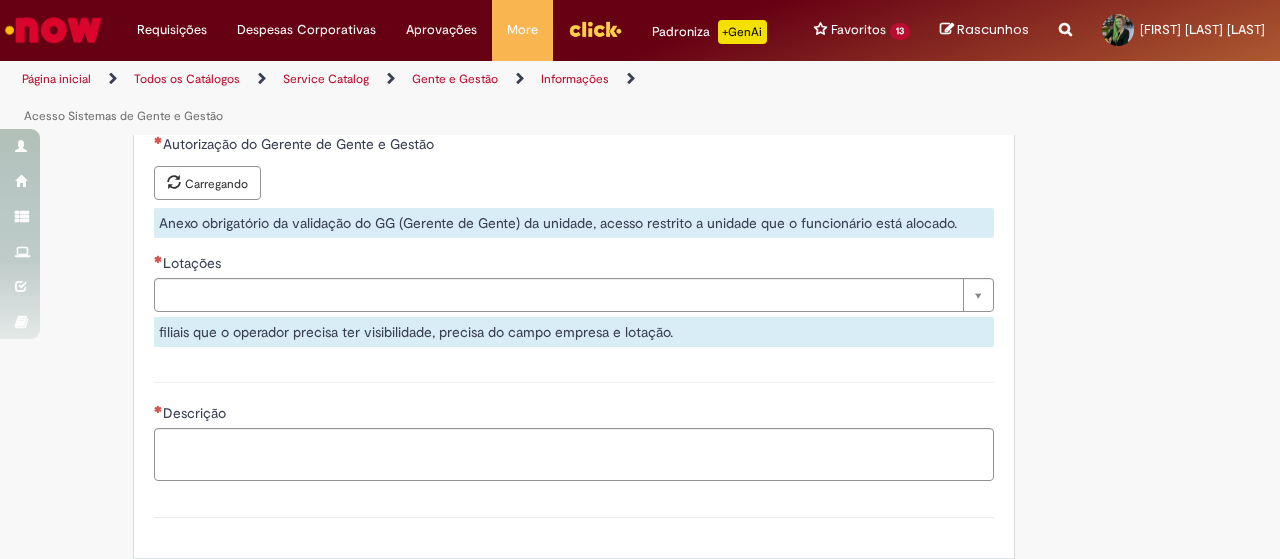 scroll, scrollTop: 1249, scrollLeft: 0, axis: vertical 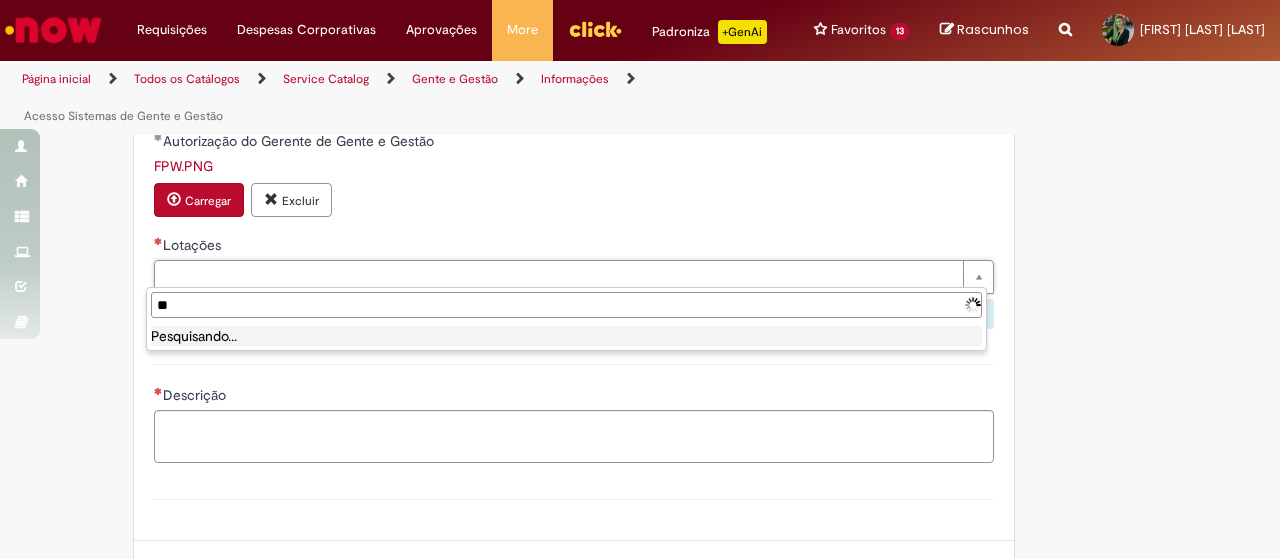type on "*" 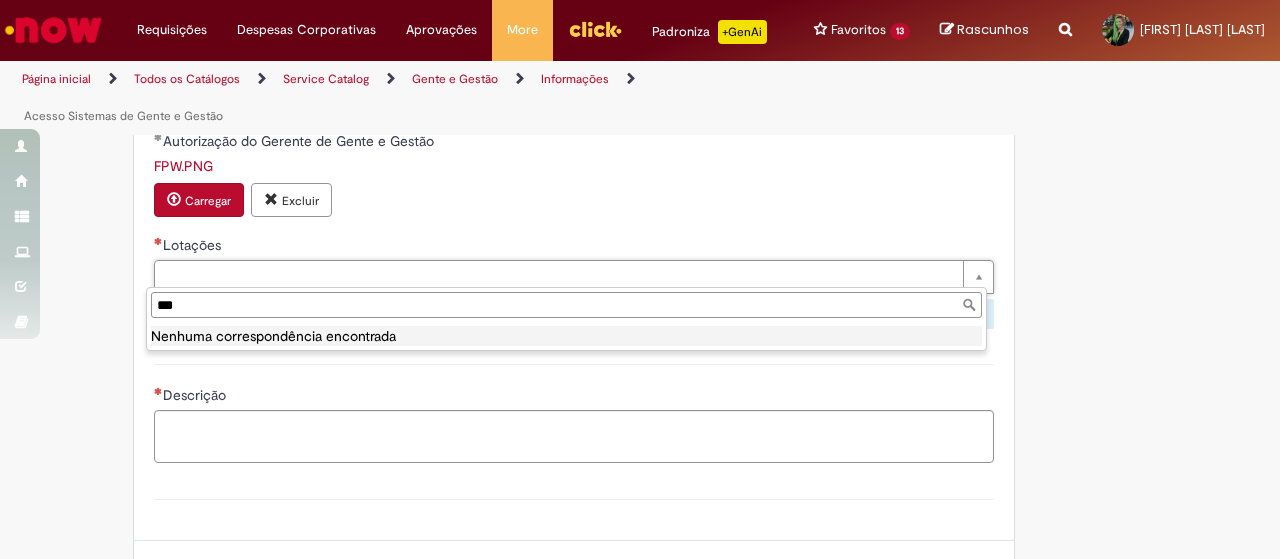 scroll, scrollTop: 0, scrollLeft: 0, axis: both 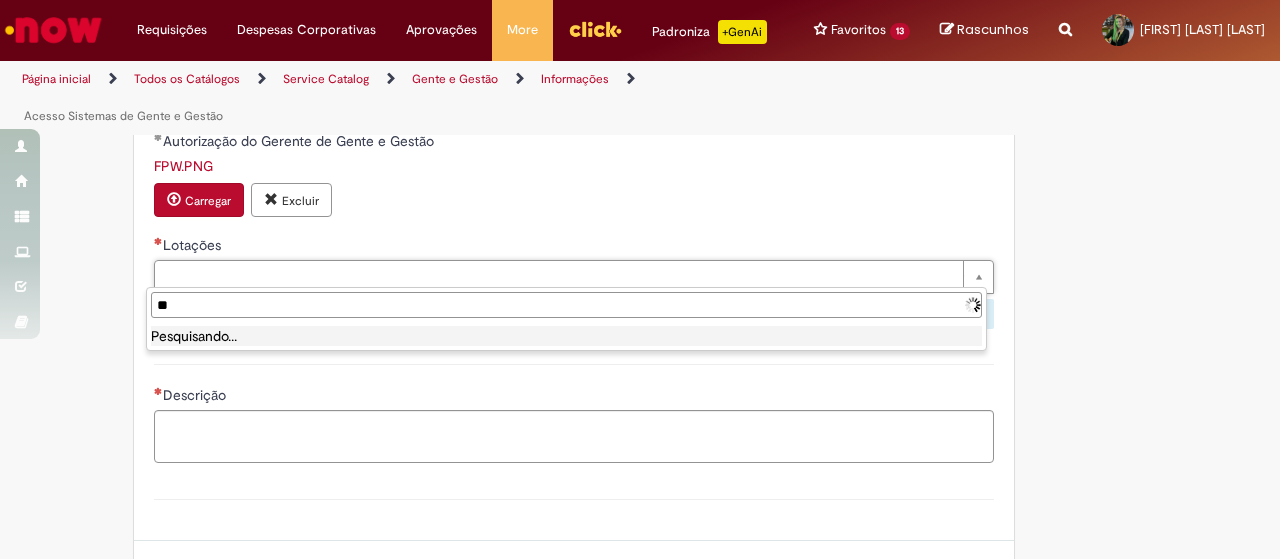 type on "*" 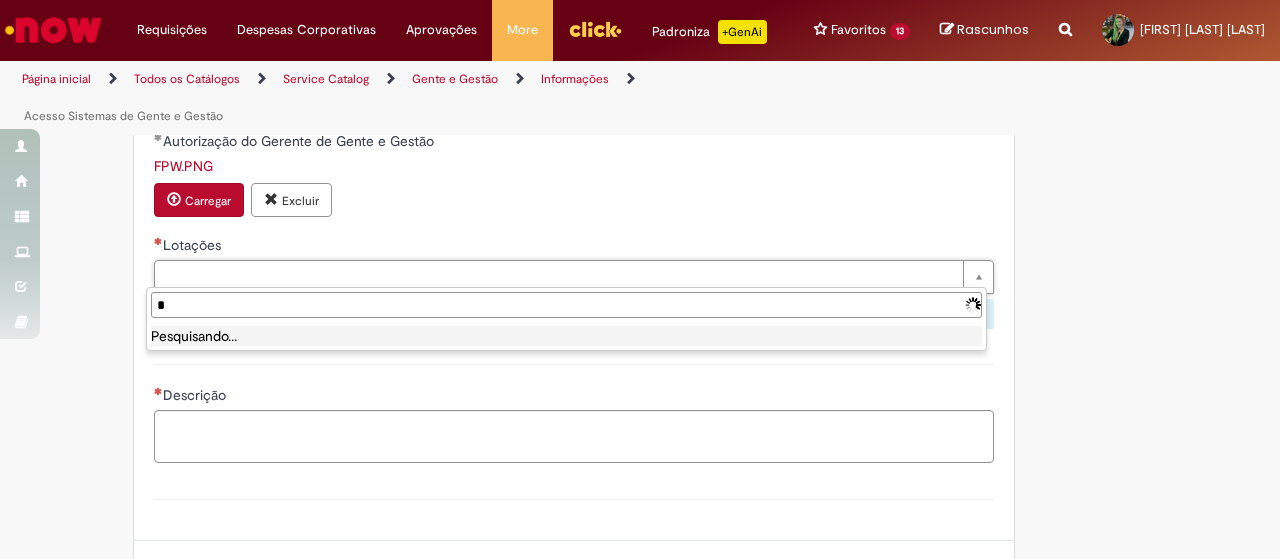 type 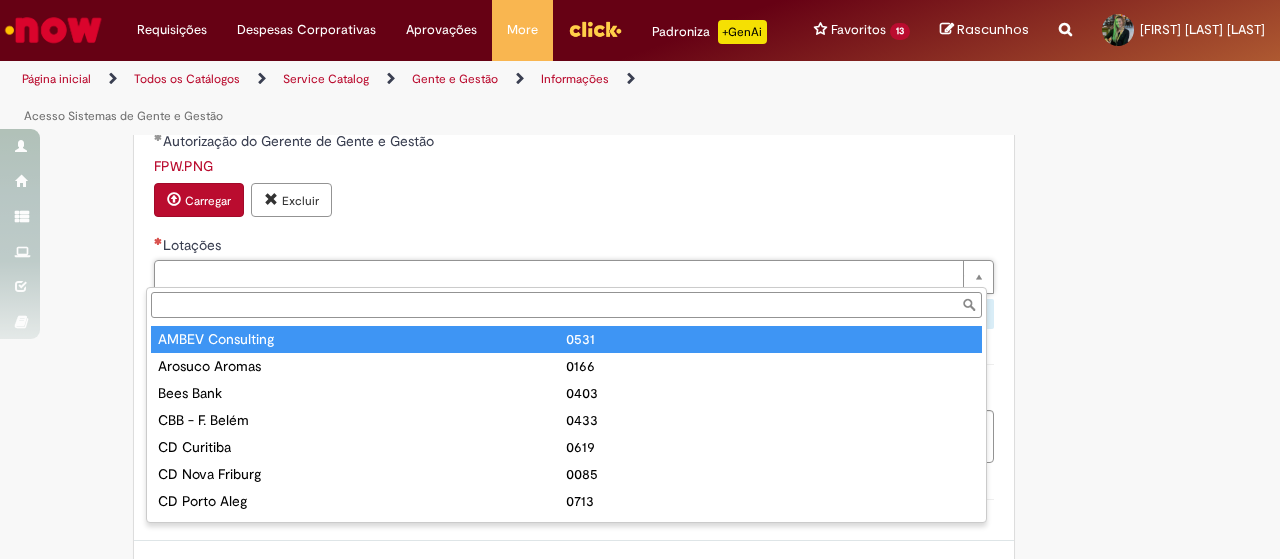 type on "**********" 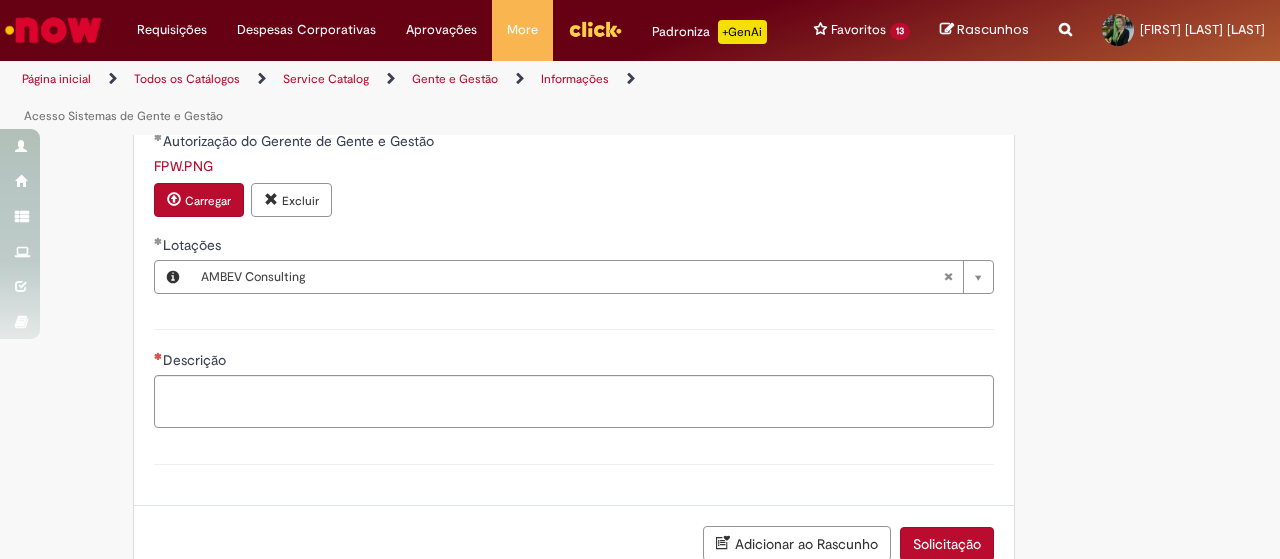 click on "**********" at bounding box center (542, -211) 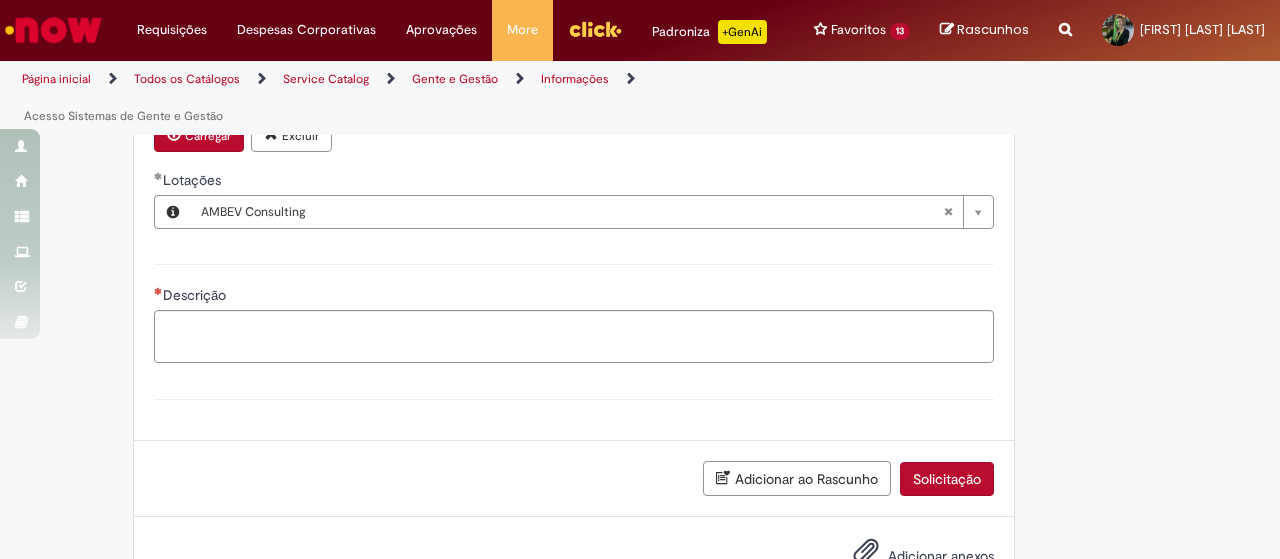scroll, scrollTop: 1329, scrollLeft: 0, axis: vertical 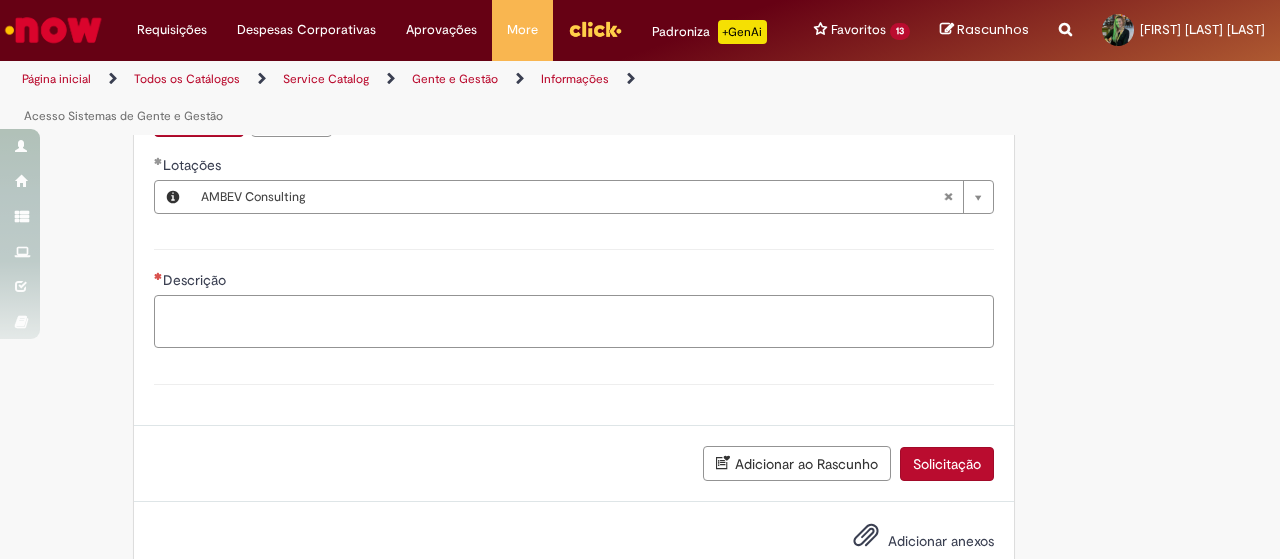 click on "Descrição" at bounding box center (574, 321) 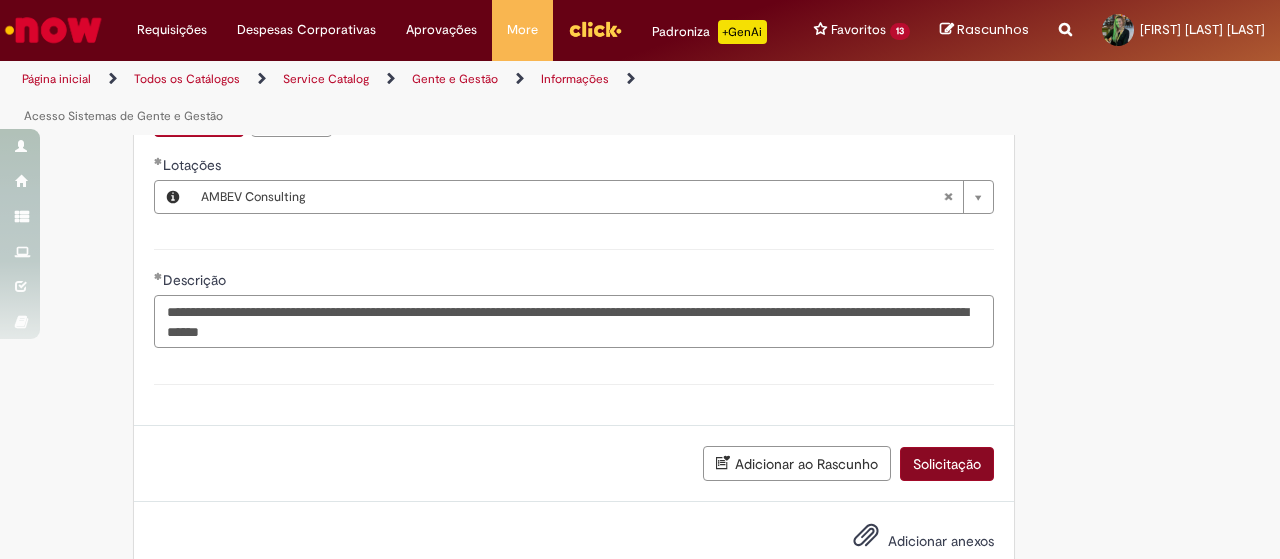 type on "**********" 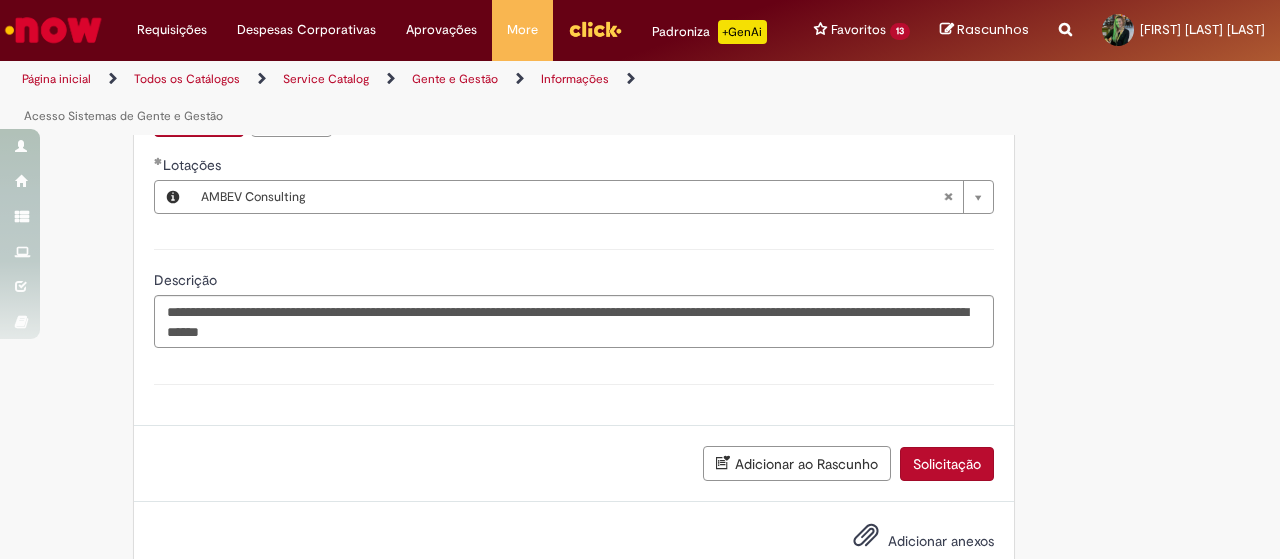 click on "Solicitação" at bounding box center (947, 464) 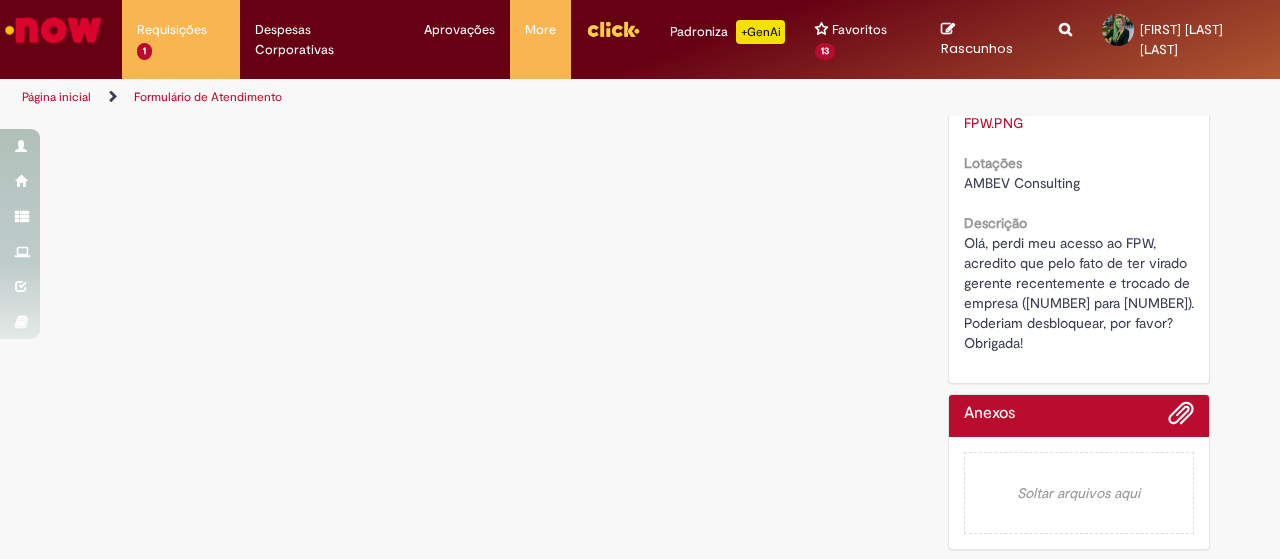 scroll, scrollTop: 0, scrollLeft: 0, axis: both 